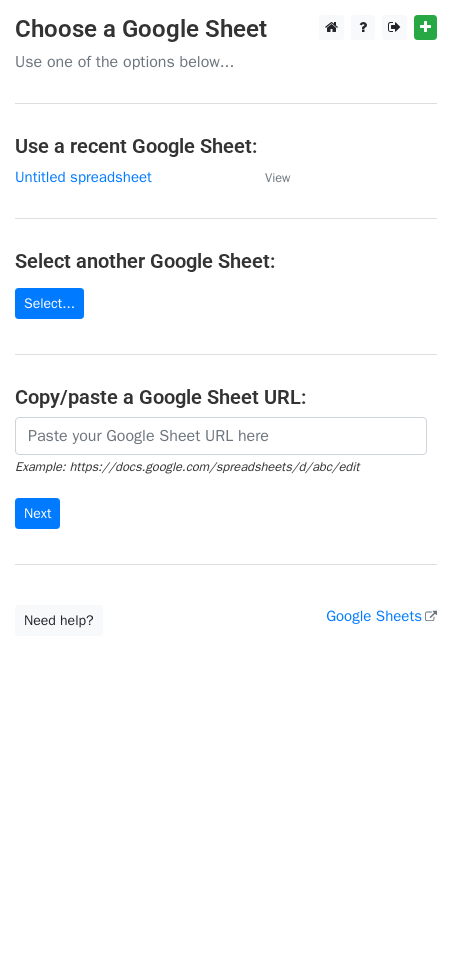 scroll, scrollTop: 0, scrollLeft: 0, axis: both 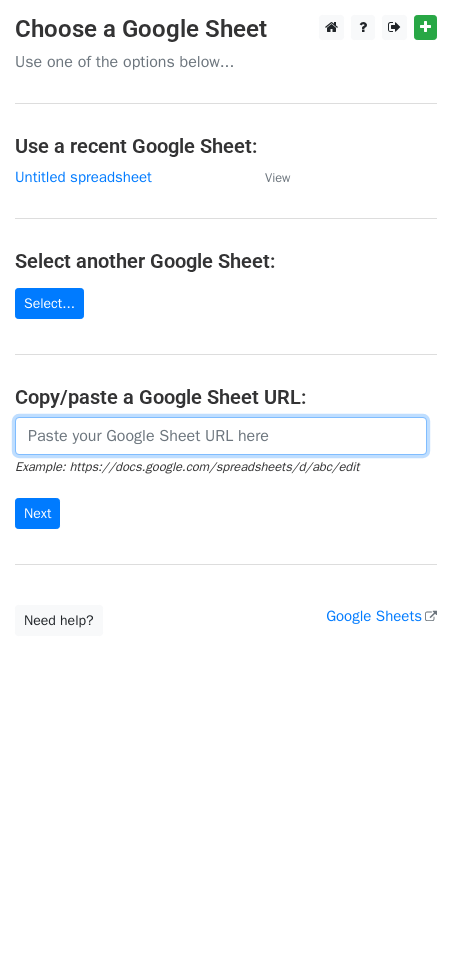 click at bounding box center (221, 436) 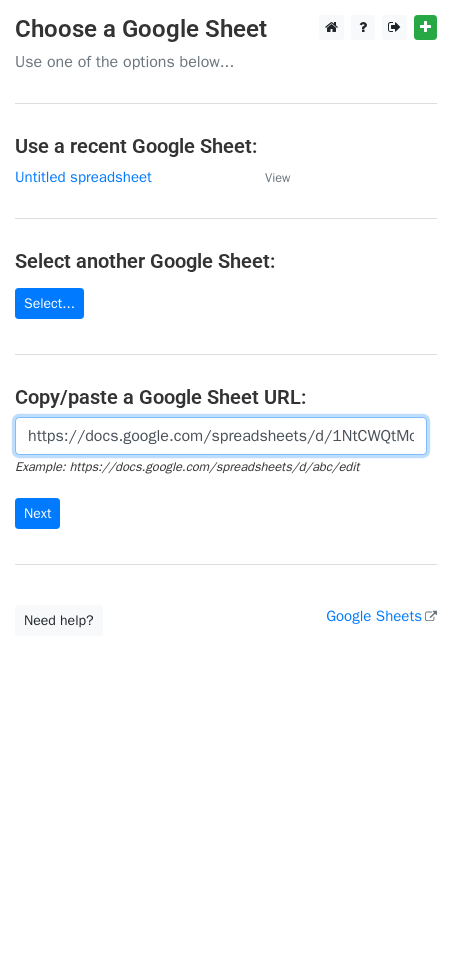 scroll, scrollTop: 0, scrollLeft: 474, axis: horizontal 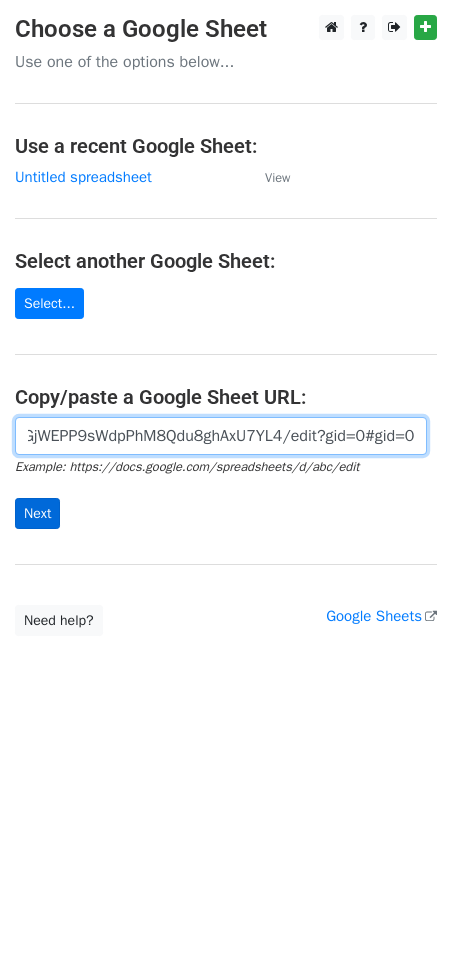 type on "https://docs.google.com/spreadsheets/d/1NtCWQtMcVBNWmPKGjWEPP9sWdpPhM8Qdu8ghAxU7YL4/edit?gid=0#gid=0" 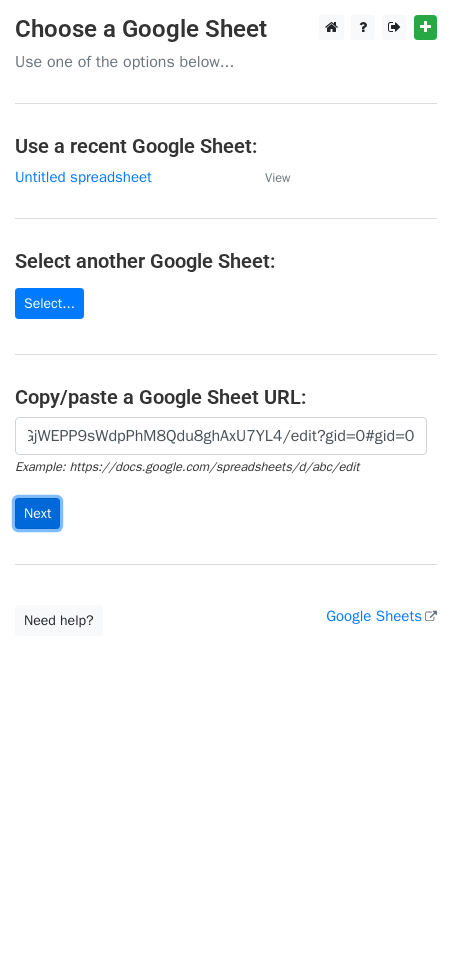 scroll, scrollTop: 0, scrollLeft: 0, axis: both 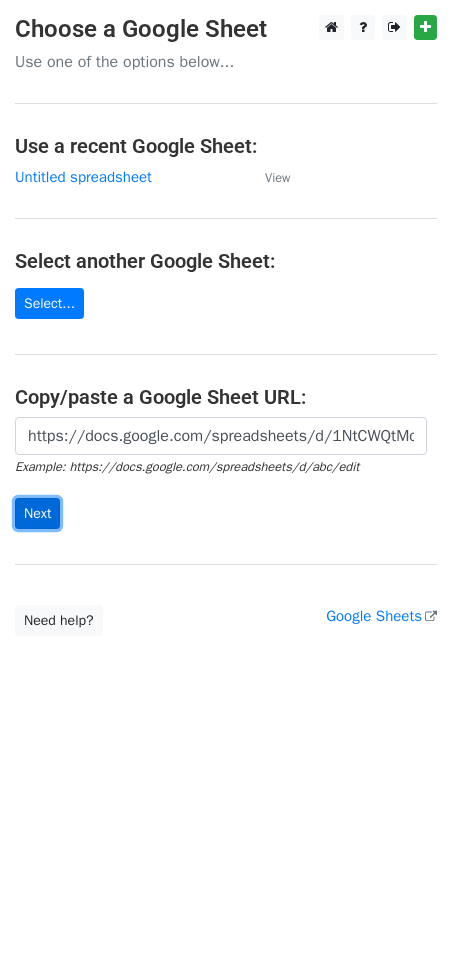 click on "Next" at bounding box center [37, 513] 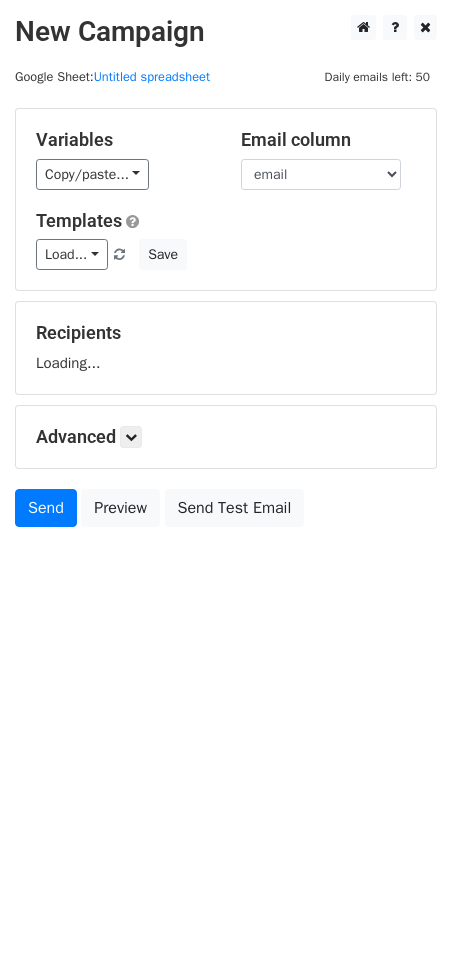 scroll, scrollTop: 0, scrollLeft: 0, axis: both 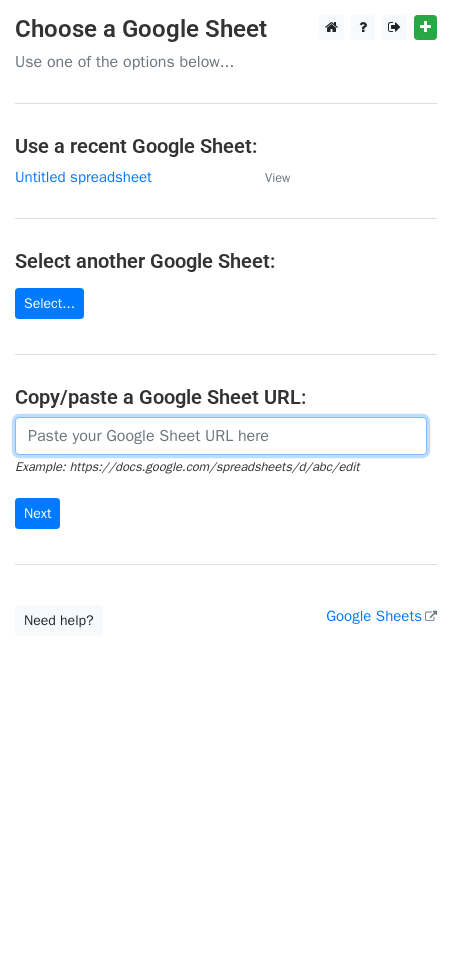 click at bounding box center (221, 436) 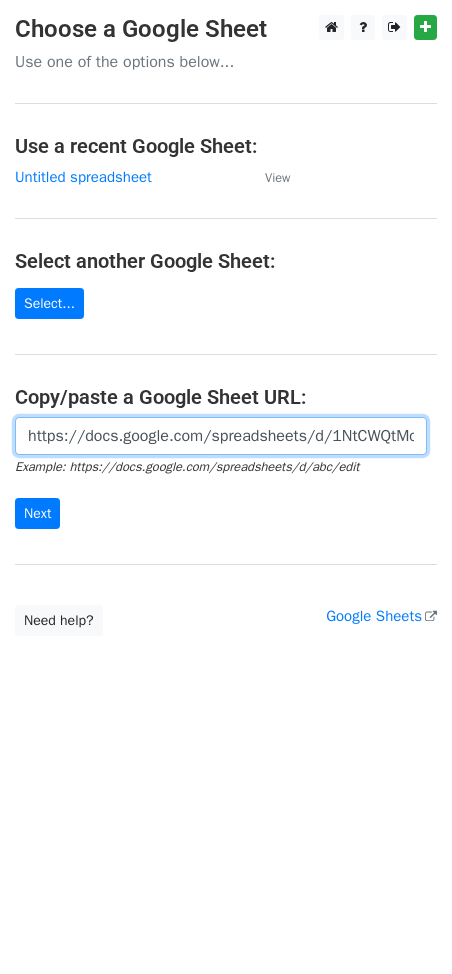 scroll, scrollTop: 0, scrollLeft: 474, axis: horizontal 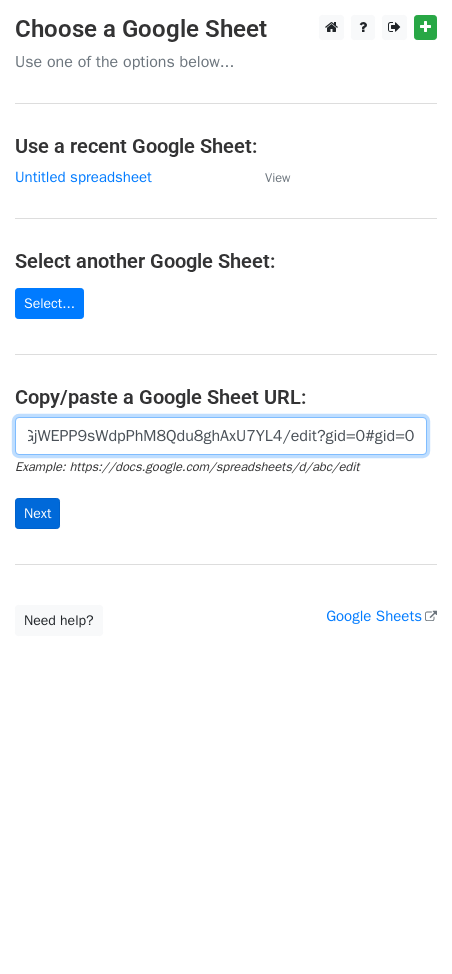 type on "https://docs.google.com/spreadsheets/d/1NtCWQtMcVBNWmPKGjWEPP9sWdpPhM8Qdu8ghAxU7YL4/edit?gid=0#gid=0" 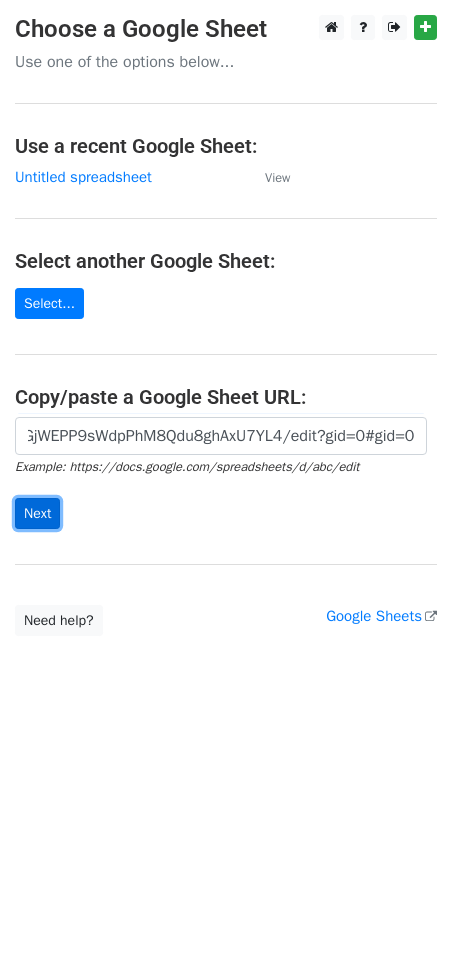 scroll, scrollTop: 0, scrollLeft: 0, axis: both 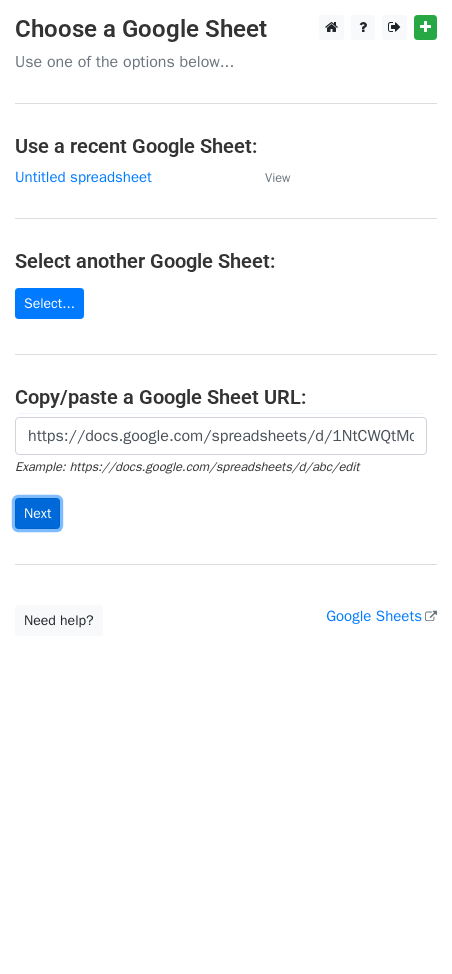 click on "Next" at bounding box center (37, 513) 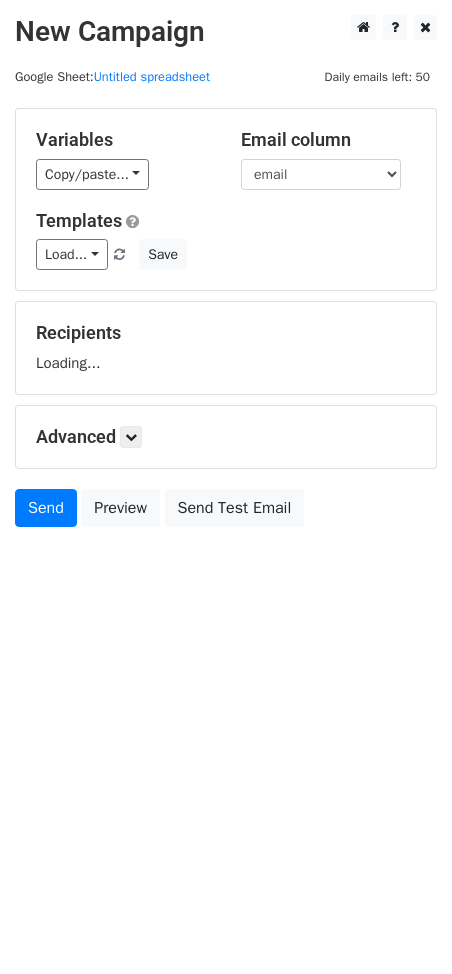 scroll, scrollTop: 0, scrollLeft: 0, axis: both 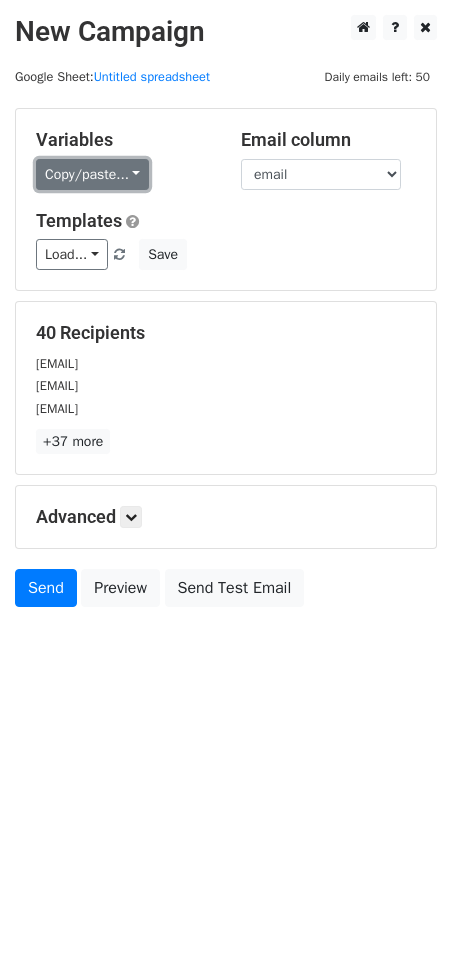 click on "Copy/paste..." at bounding box center (92, 174) 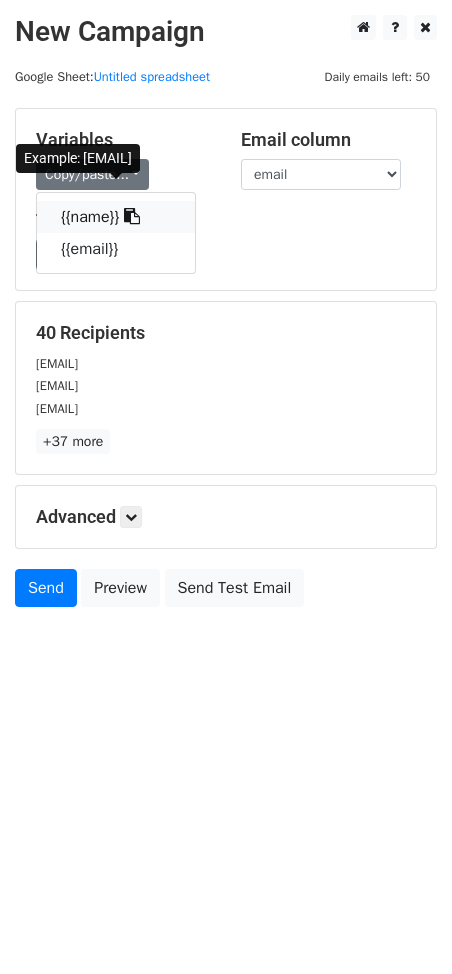 click at bounding box center (132, 216) 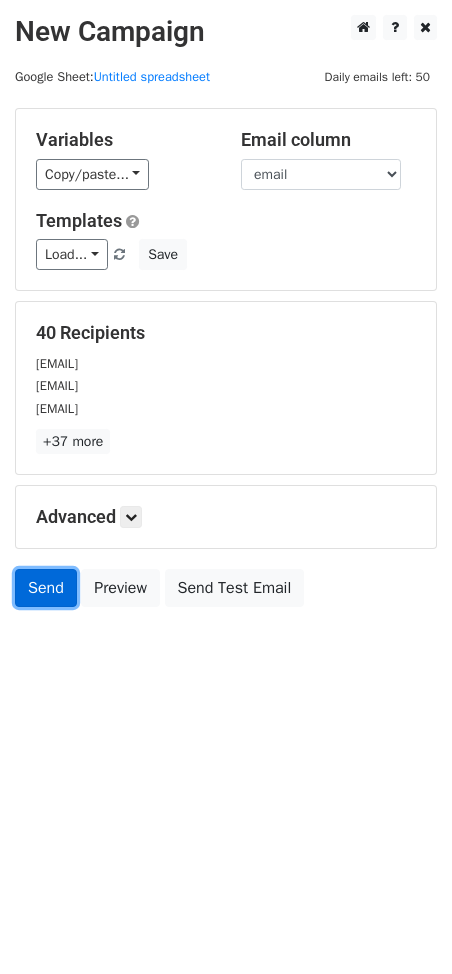 click on "Send" at bounding box center [46, 588] 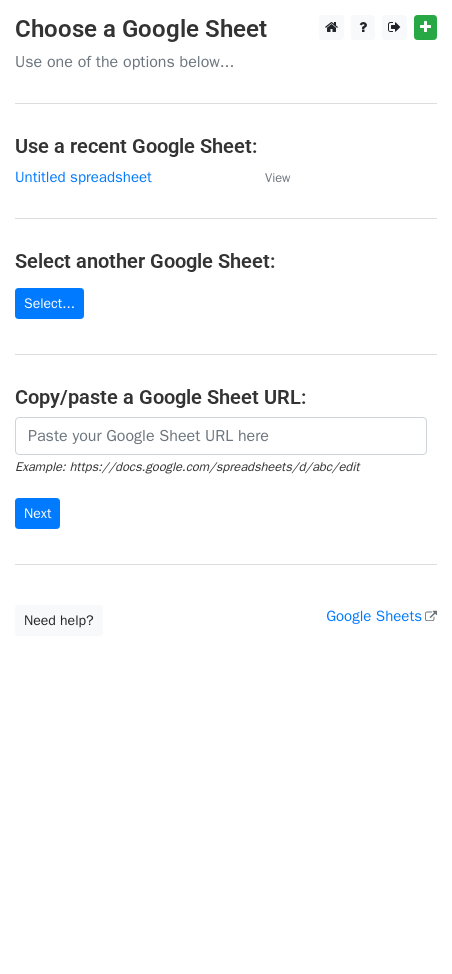 scroll, scrollTop: 0, scrollLeft: 0, axis: both 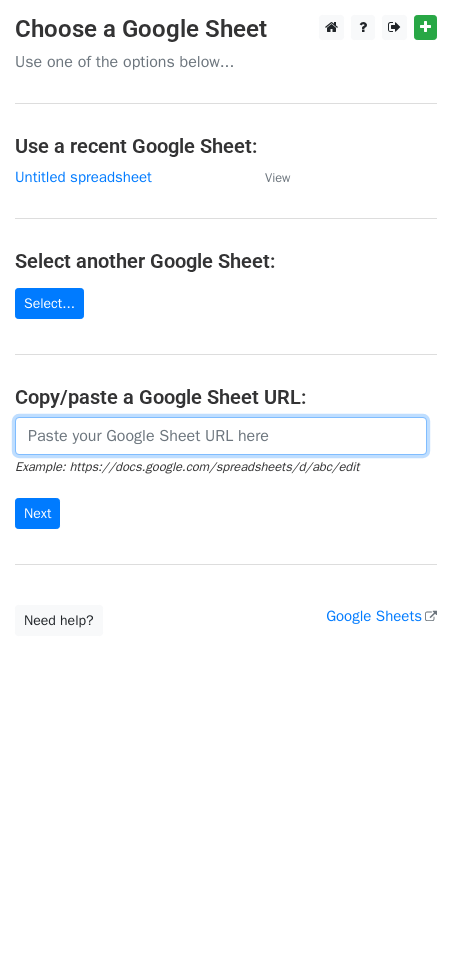 click at bounding box center (221, 436) 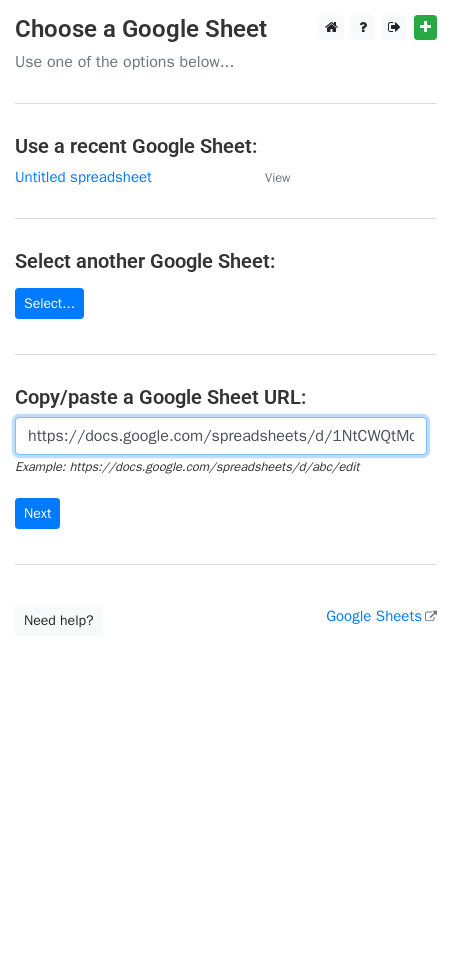 scroll, scrollTop: 0, scrollLeft: 474, axis: horizontal 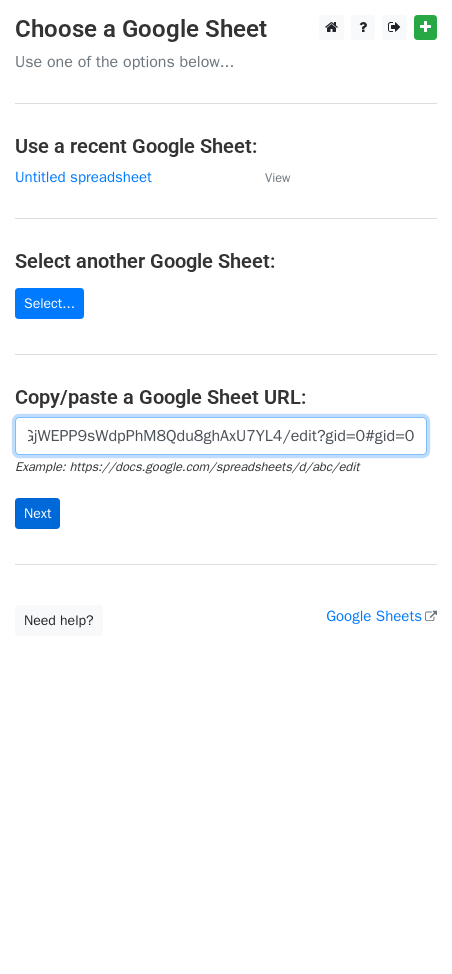 type on "https://docs.google.com/spreadsheets/d/1NtCWQtMcVBNWmPKGjWEPP9sWdpPhM8Qdu8ghAxU7YL4/edit?gid=0#gid=0" 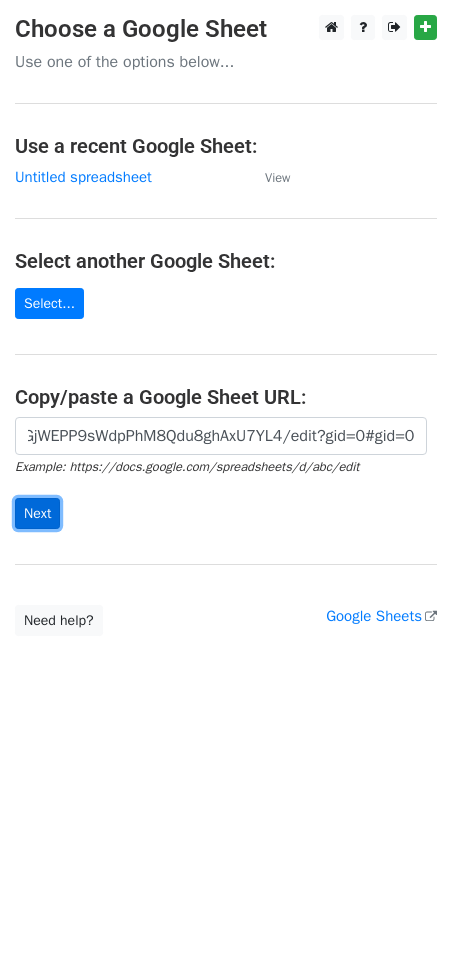 scroll, scrollTop: 0, scrollLeft: 0, axis: both 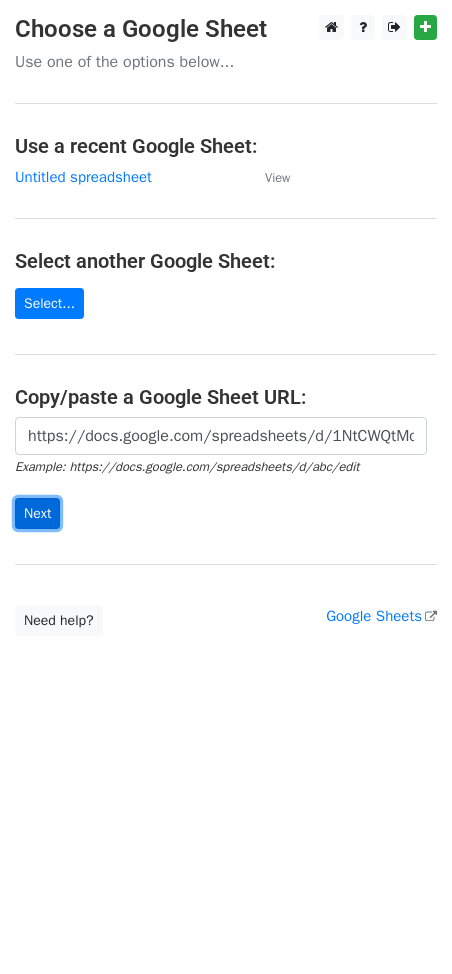 click on "Next" at bounding box center [37, 513] 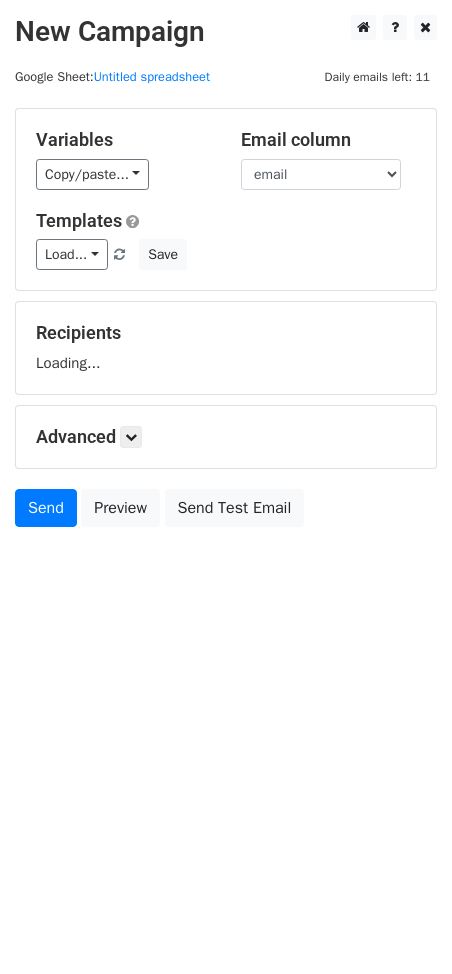scroll, scrollTop: 0, scrollLeft: 0, axis: both 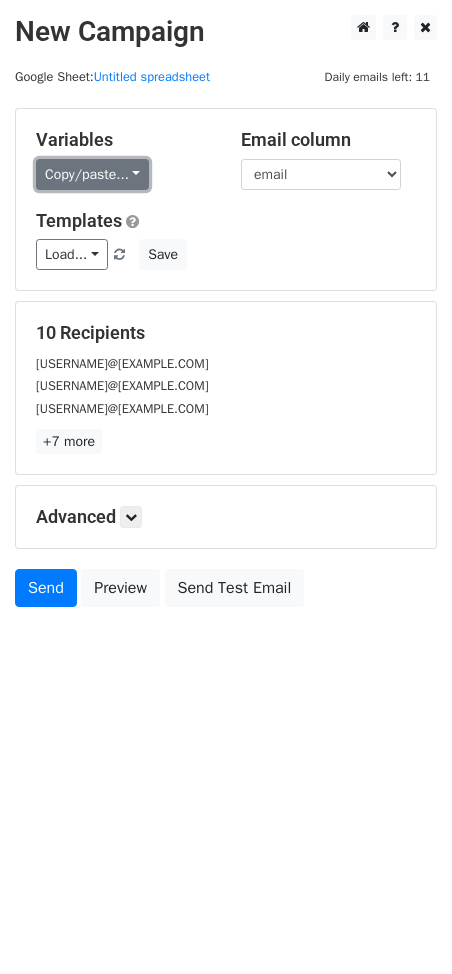 click on "Copy/paste..." at bounding box center (92, 174) 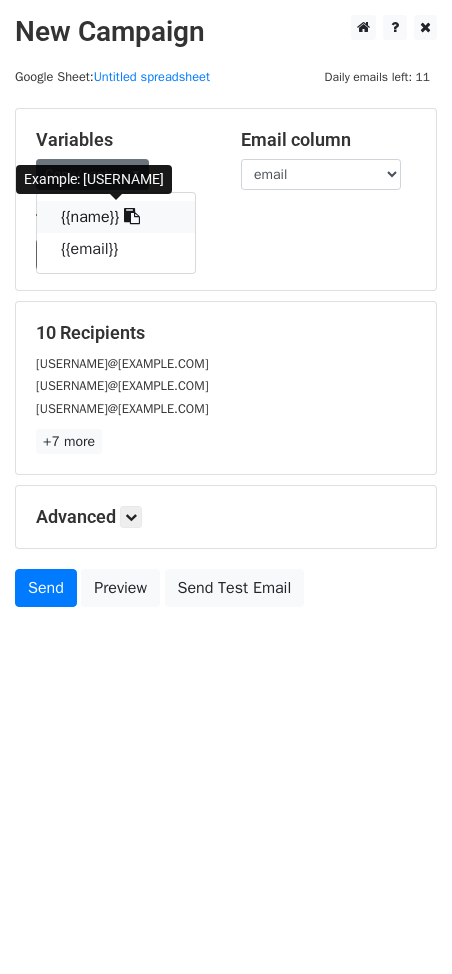 click at bounding box center [132, 216] 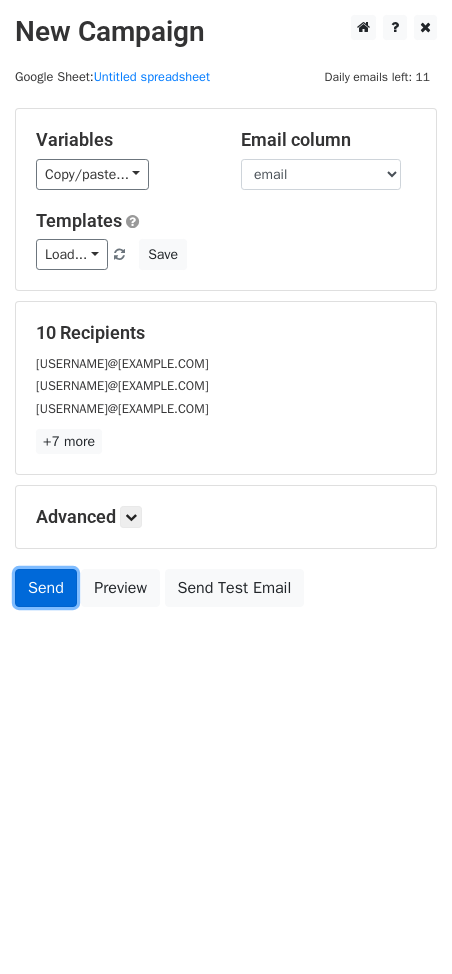 click on "Send" at bounding box center (46, 588) 